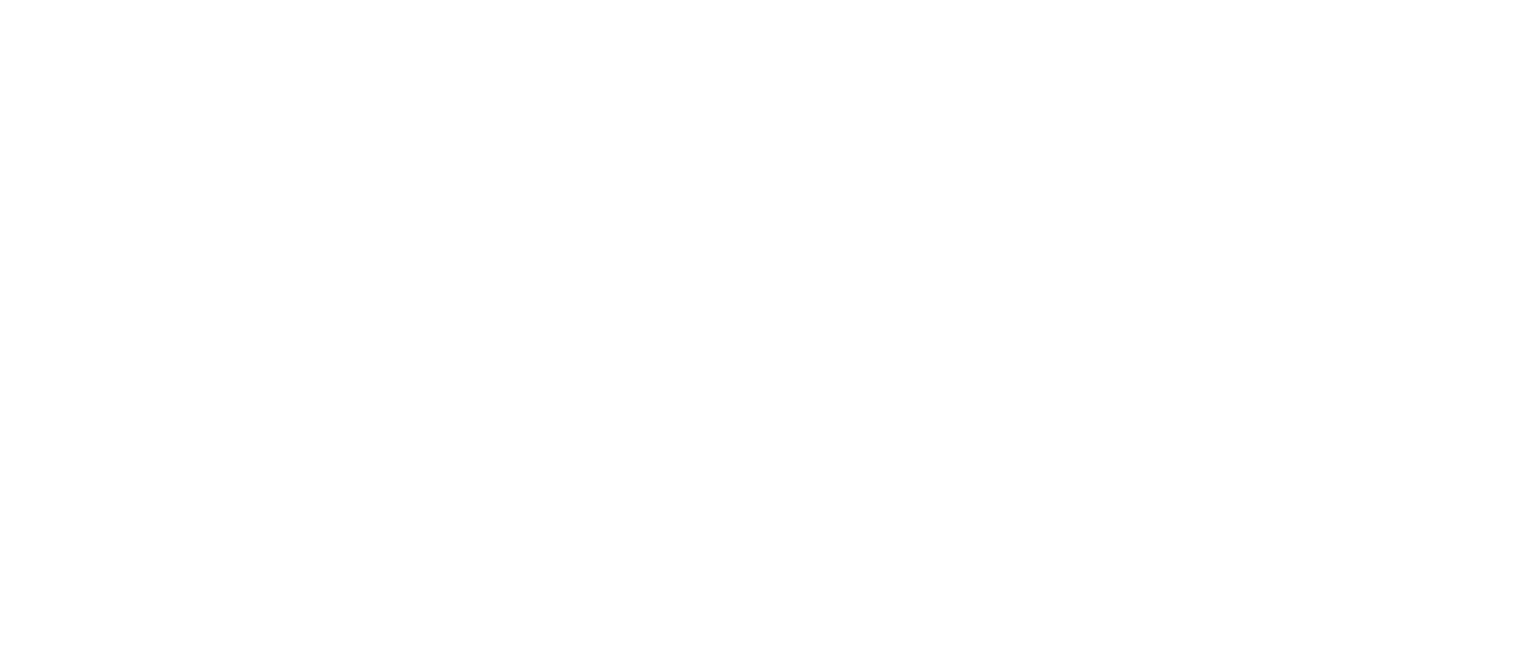 scroll, scrollTop: 0, scrollLeft: 0, axis: both 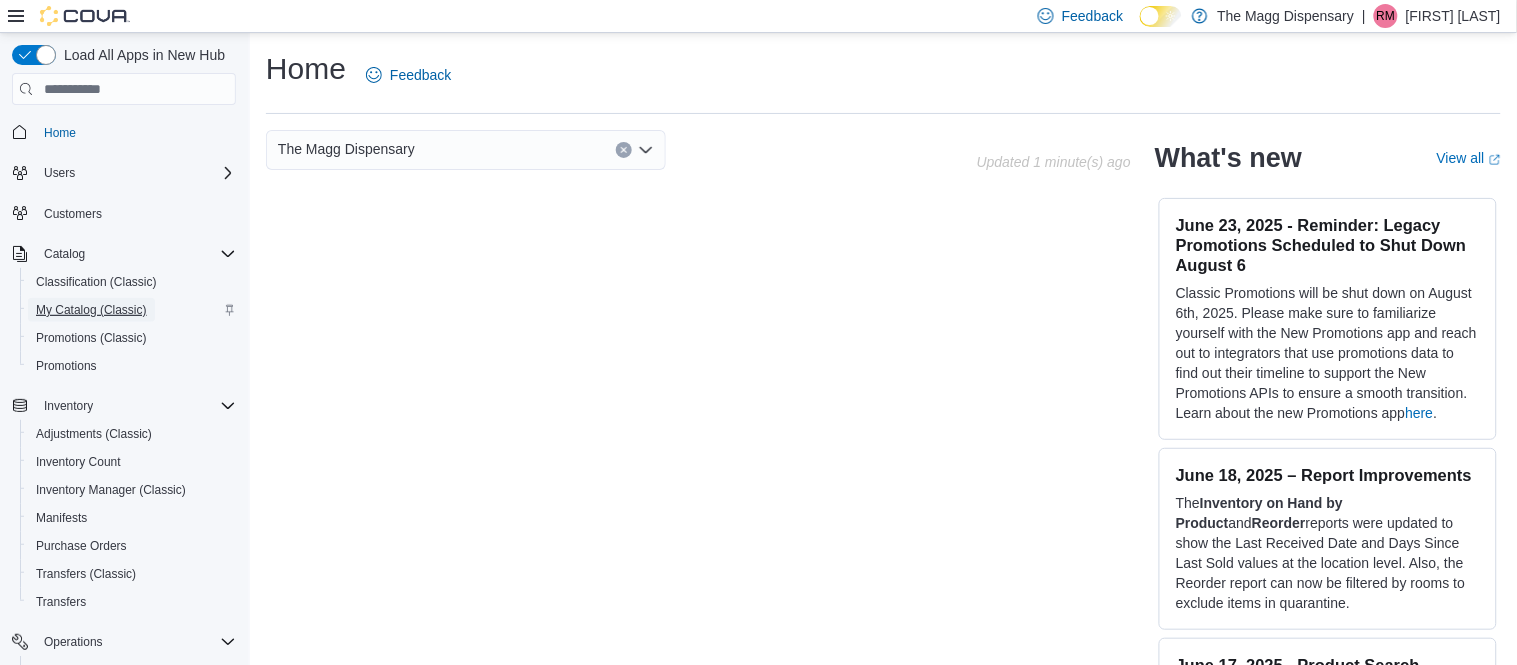 click on "My Catalog (Classic)" at bounding box center [91, 310] 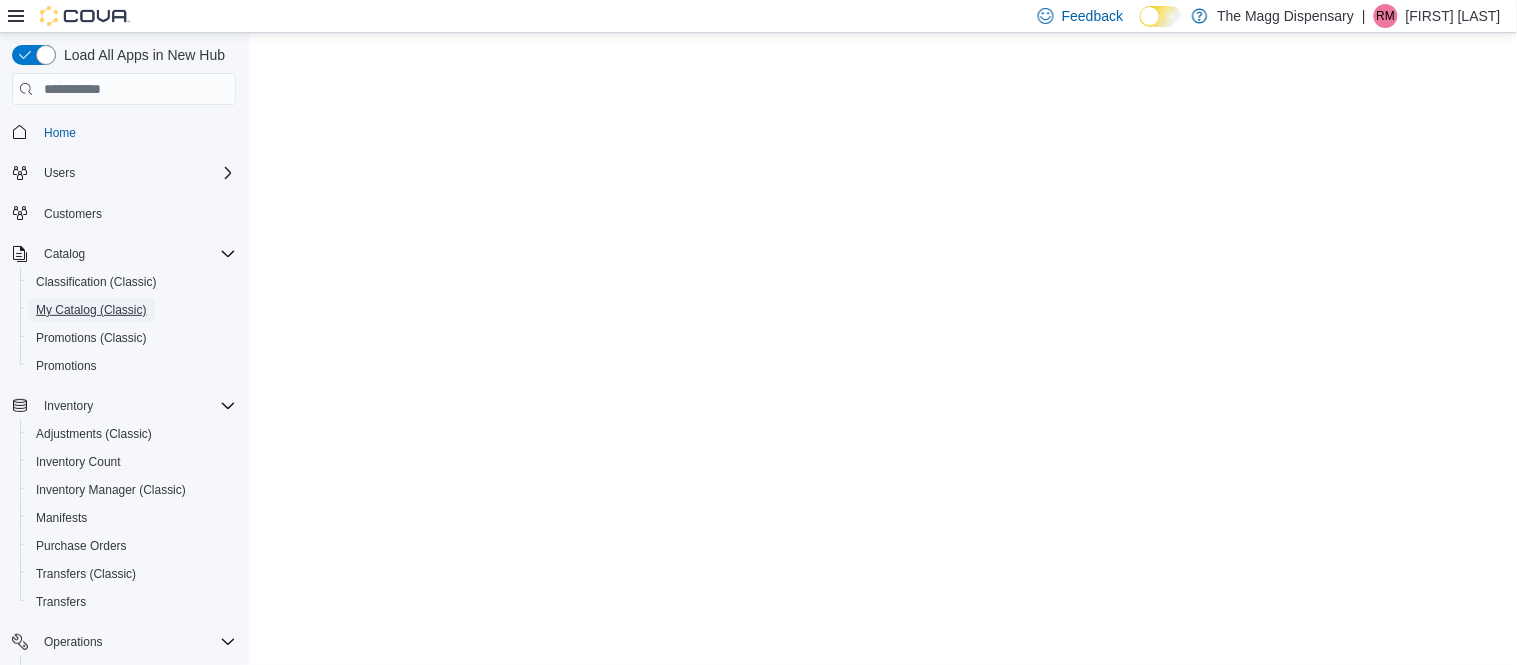 scroll, scrollTop: 0, scrollLeft: 0, axis: both 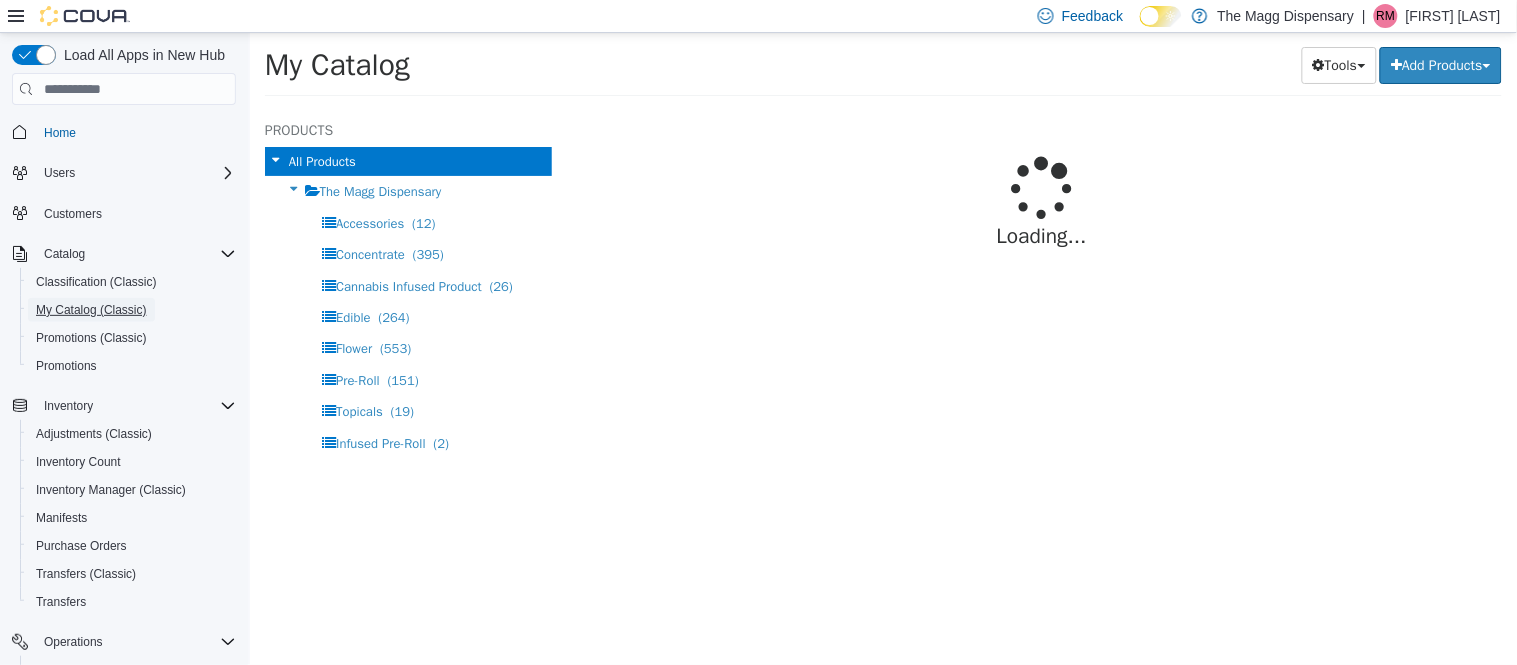 select on "**********" 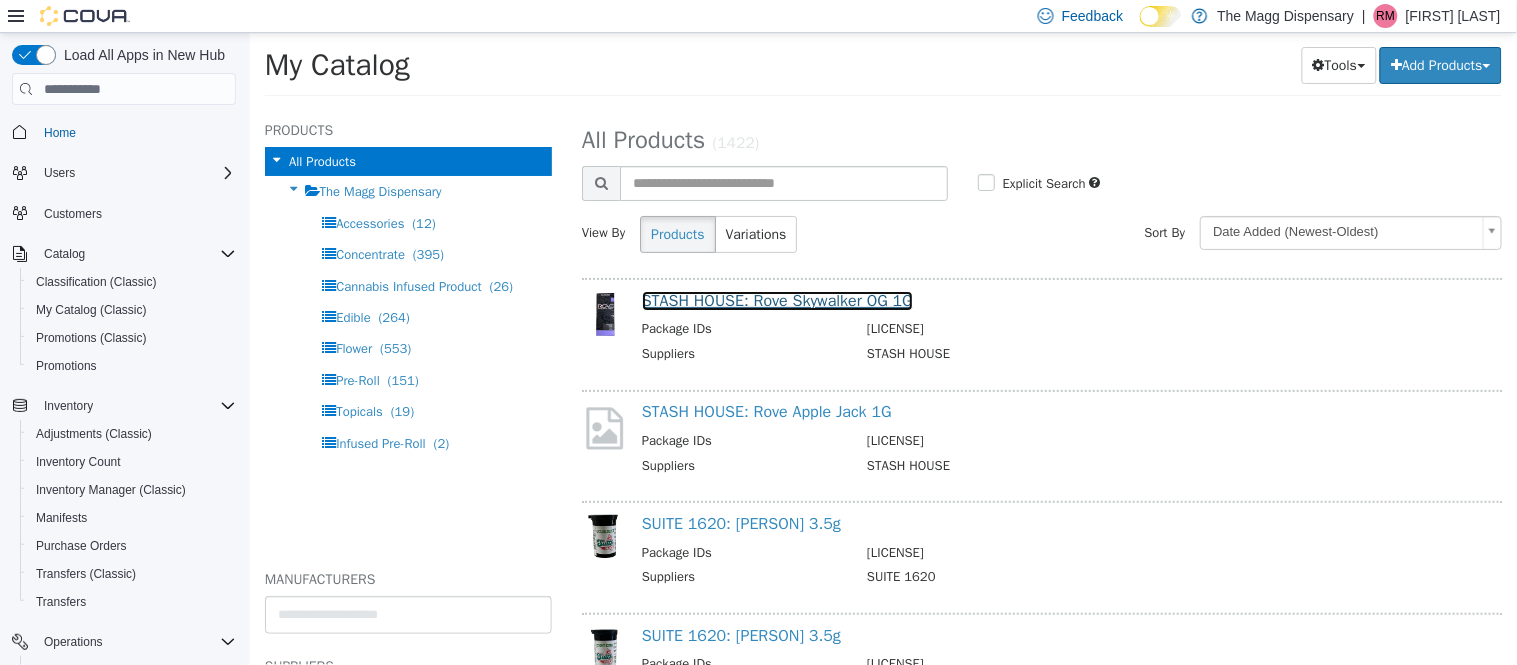 click on "STASH HOUSE: Rove Skywalker OG 1G" at bounding box center (776, 301) 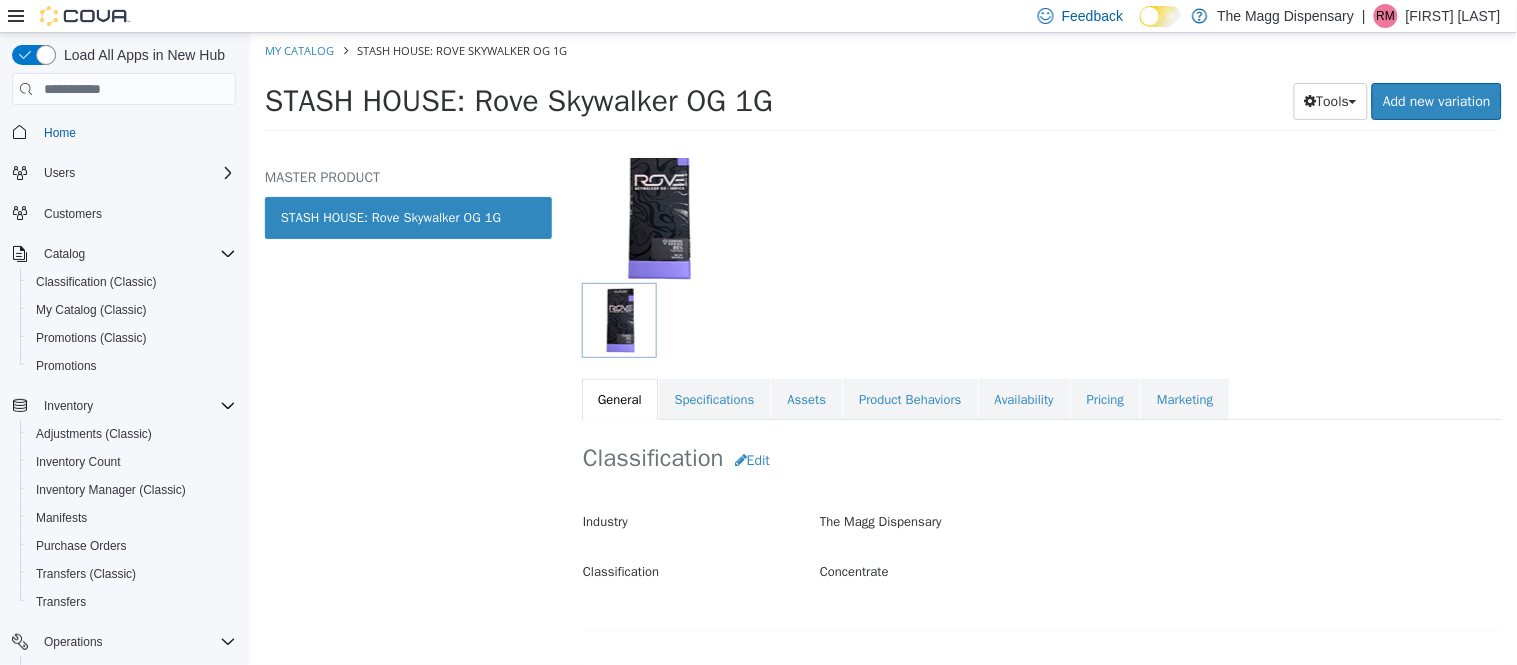 scroll, scrollTop: 145, scrollLeft: 0, axis: vertical 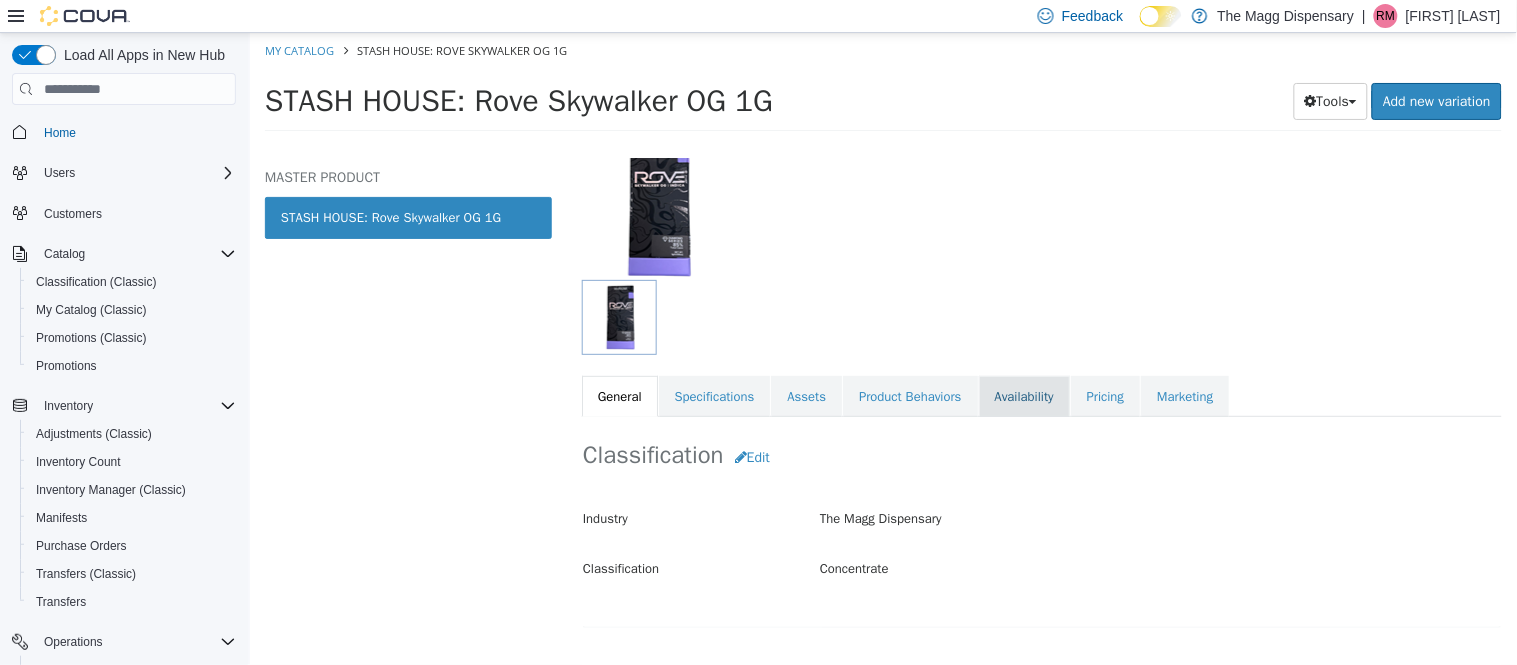 click on "Availability" at bounding box center [1023, 397] 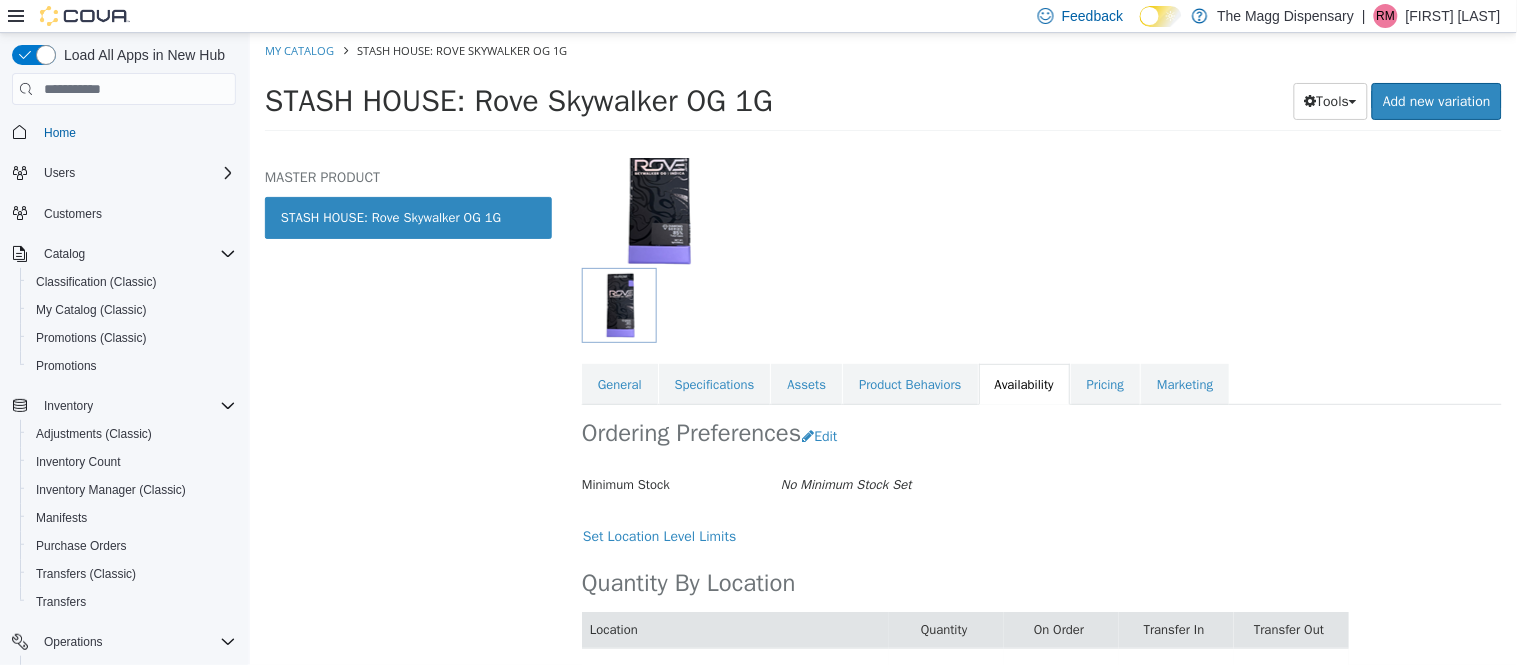 scroll, scrollTop: 216, scrollLeft: 0, axis: vertical 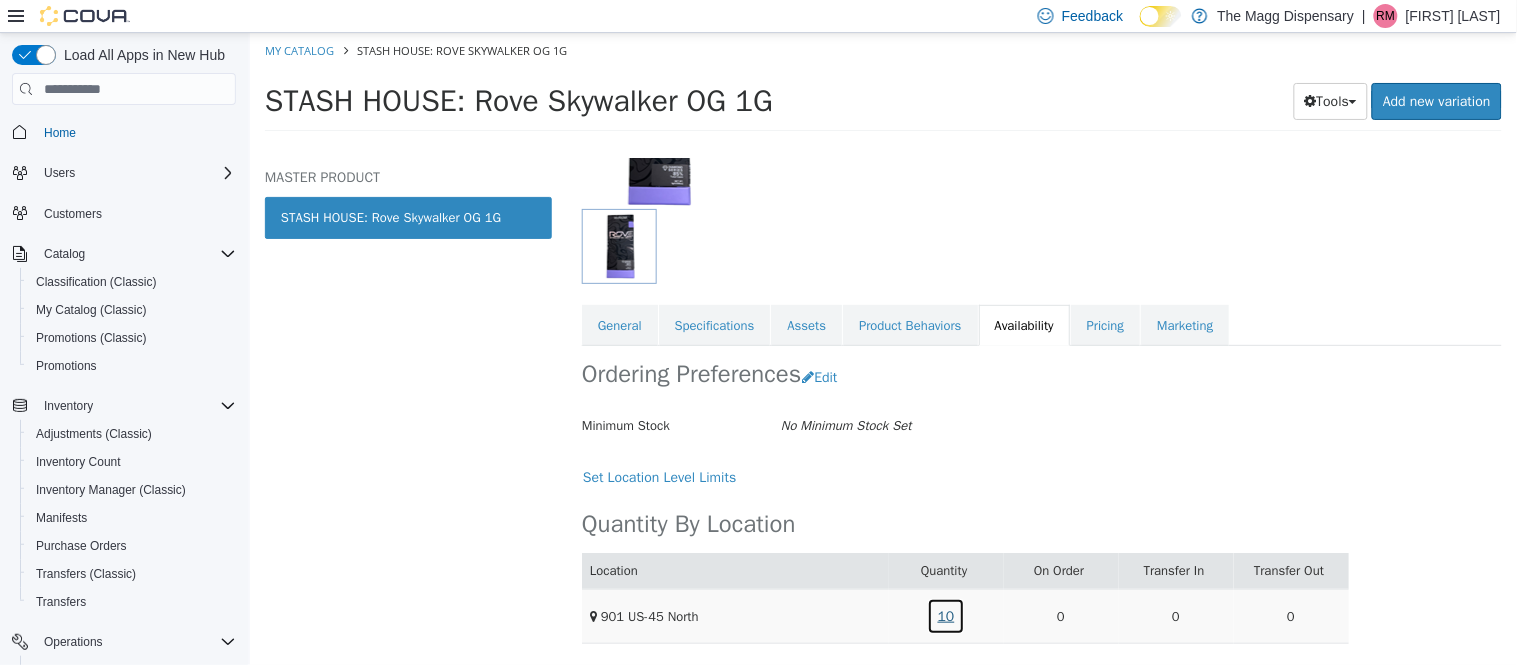 click on "10" at bounding box center (945, 616) 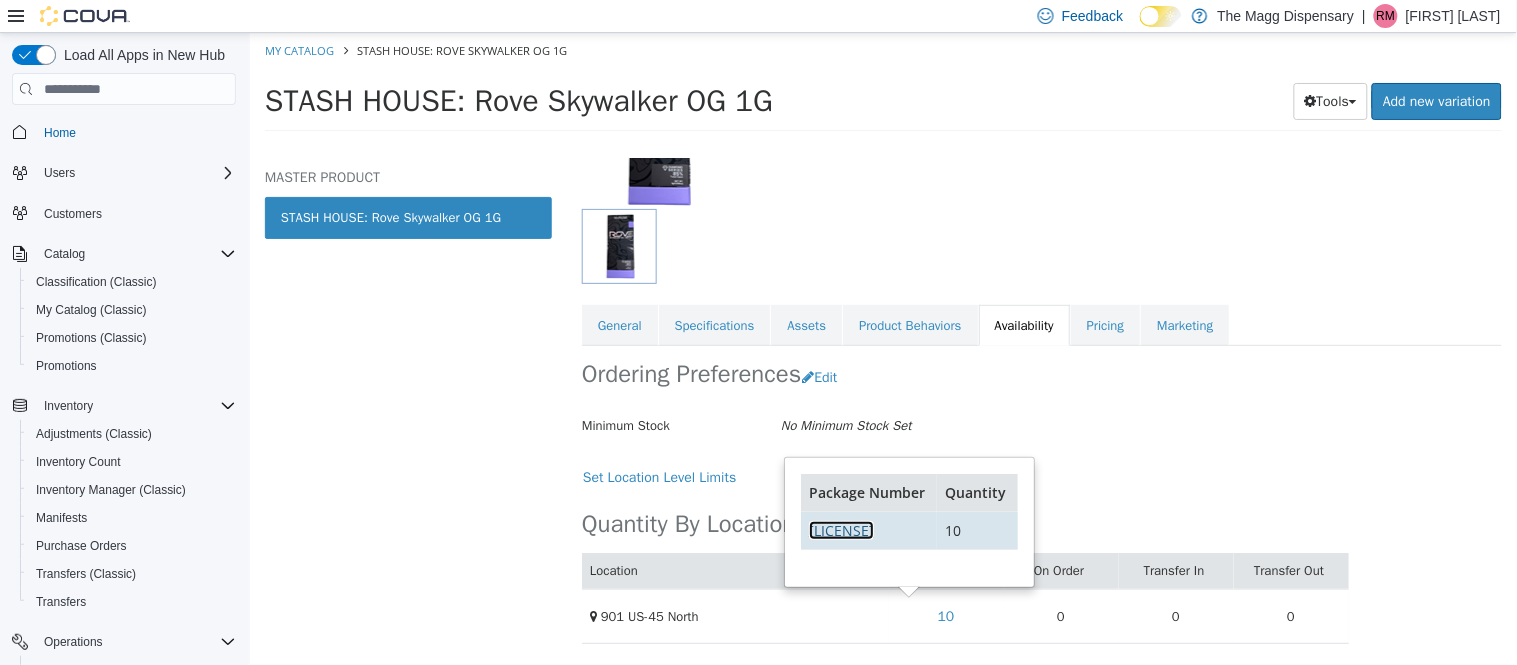 click on "1A42301000040D9000029705" at bounding box center (840, 530) 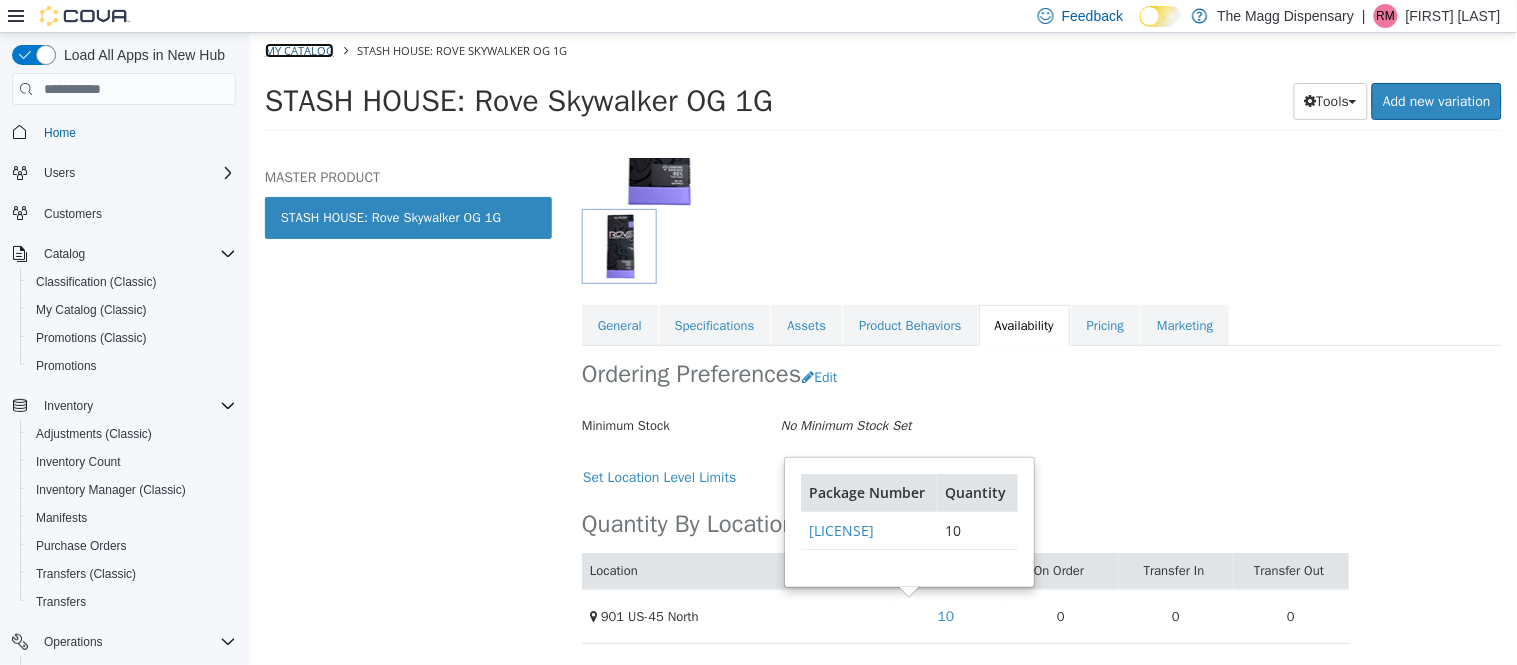 click on "My Catalog" at bounding box center (298, 50) 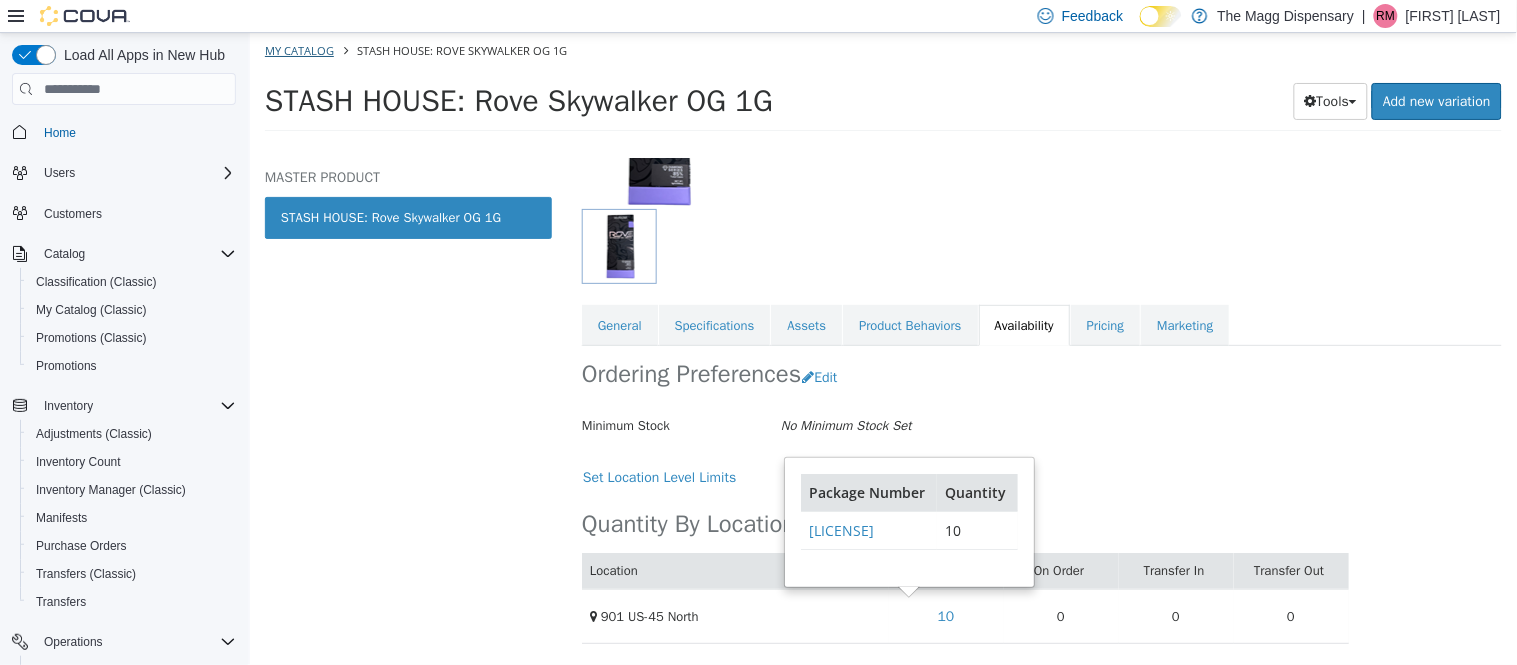 select on "**********" 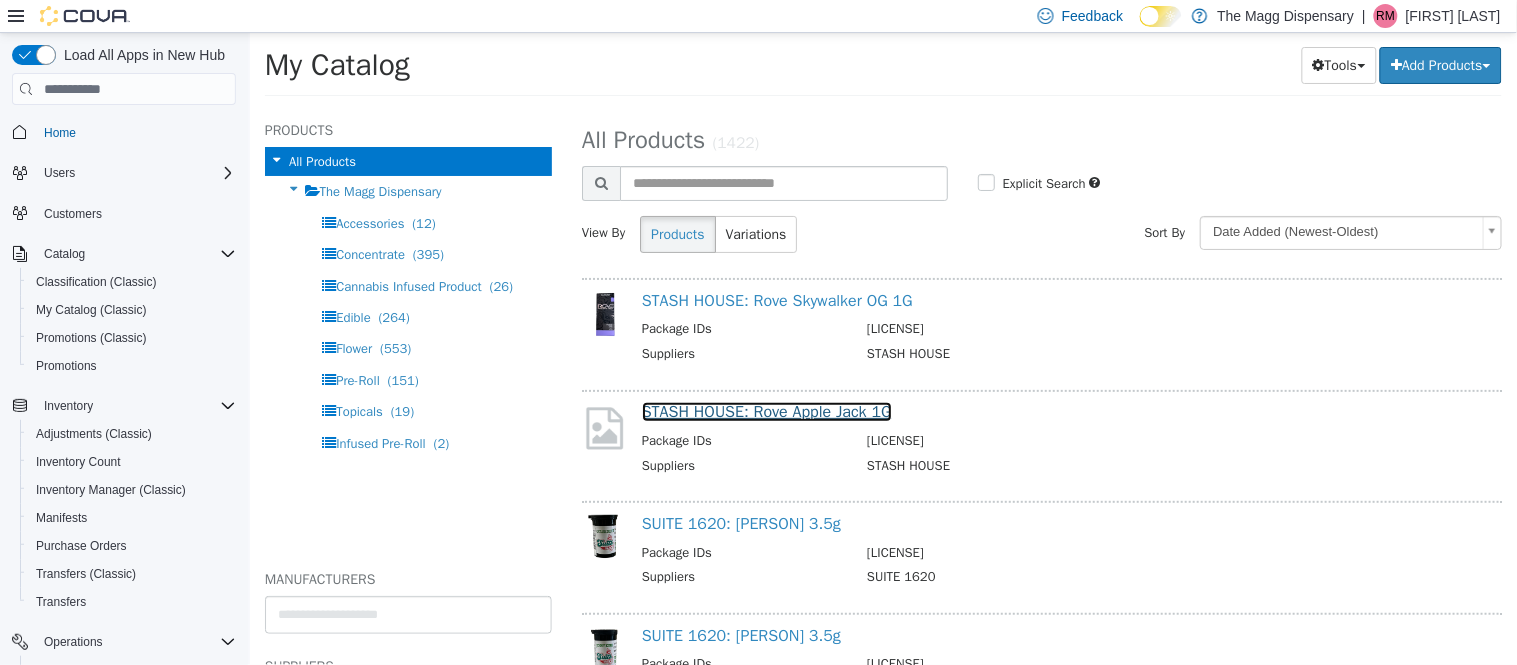 click on "STASH HOUSE: Rove Apple Jack 1G" at bounding box center [766, 412] 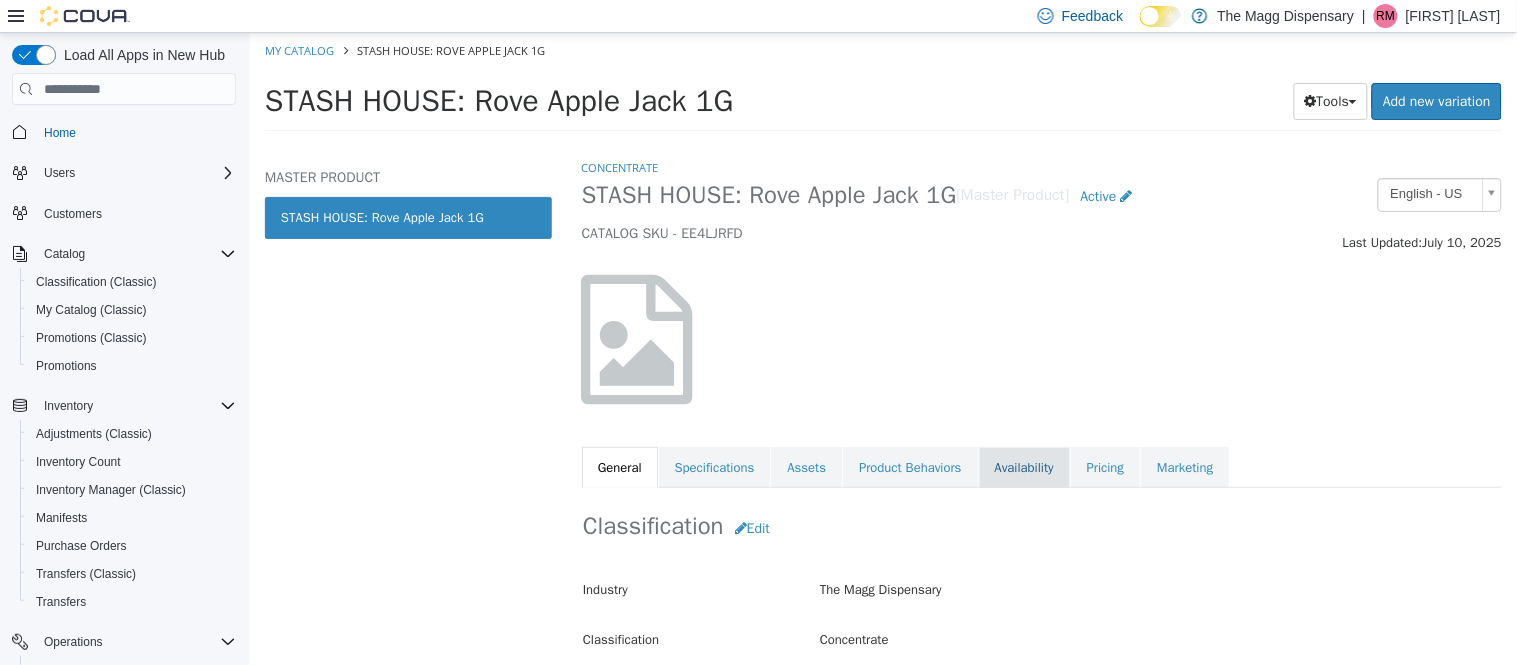click on "Availability" at bounding box center [1023, 468] 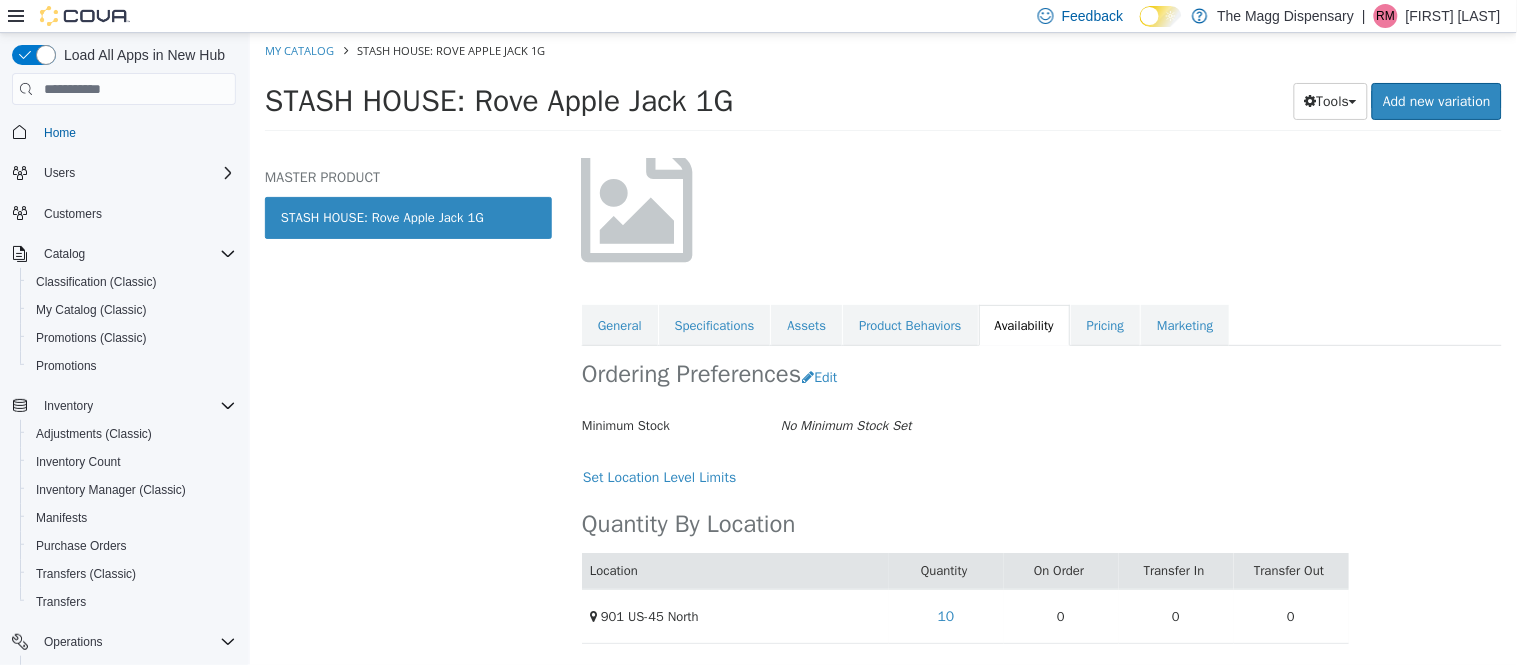 scroll, scrollTop: 141, scrollLeft: 0, axis: vertical 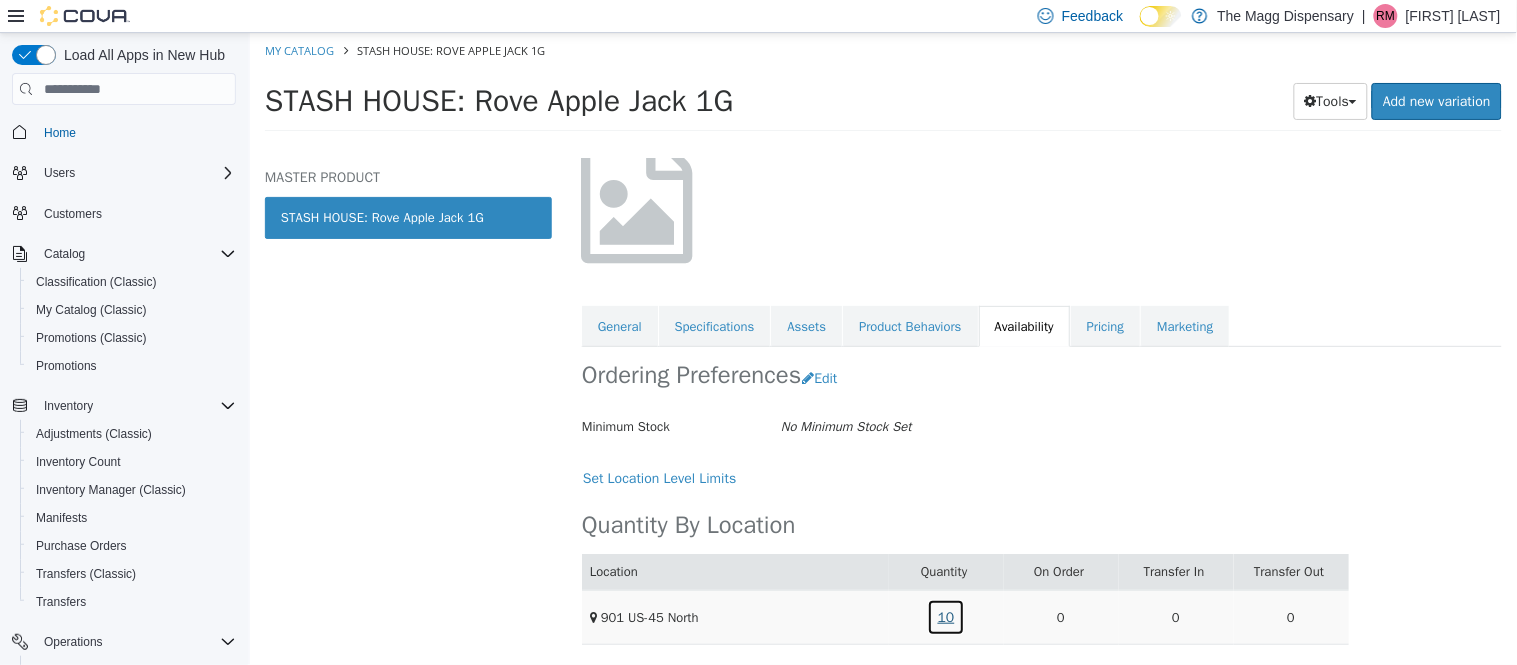 click on "10" at bounding box center [945, 617] 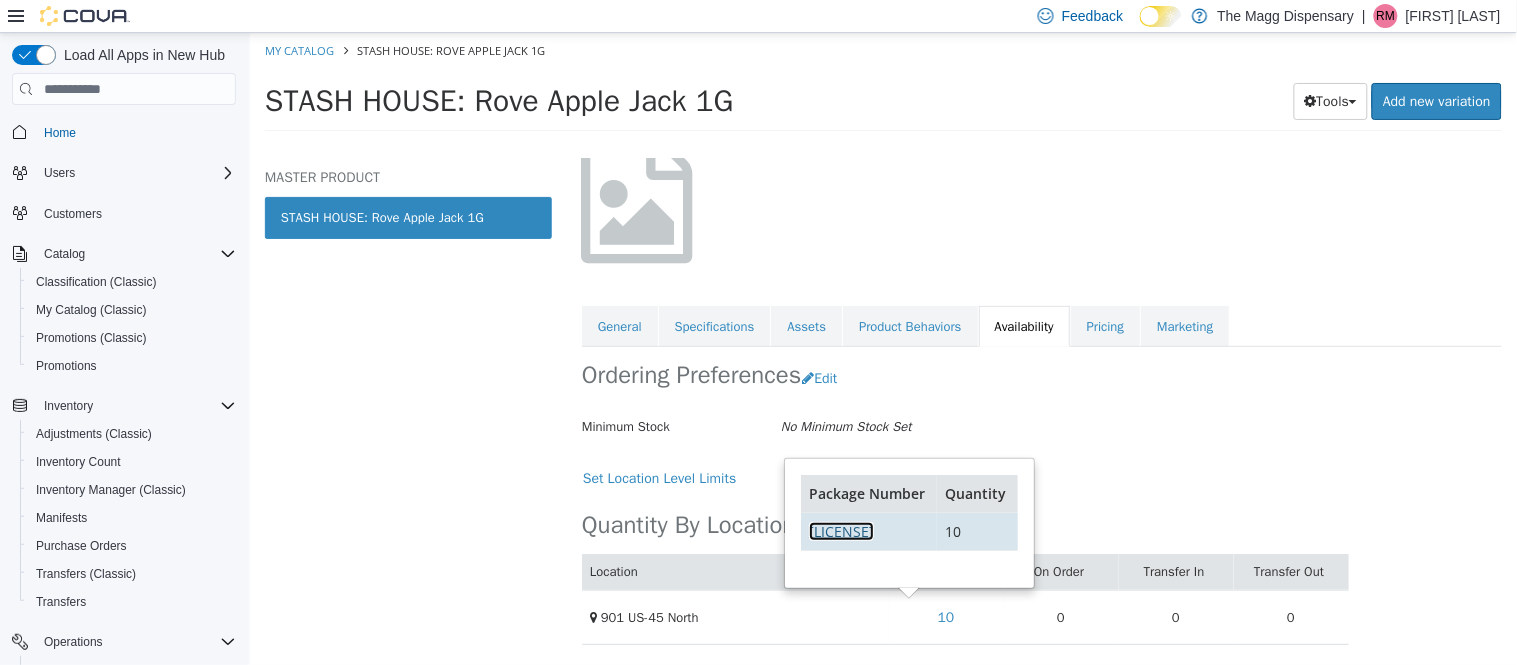 click on "1A42301000040D9000029704" at bounding box center (840, 531) 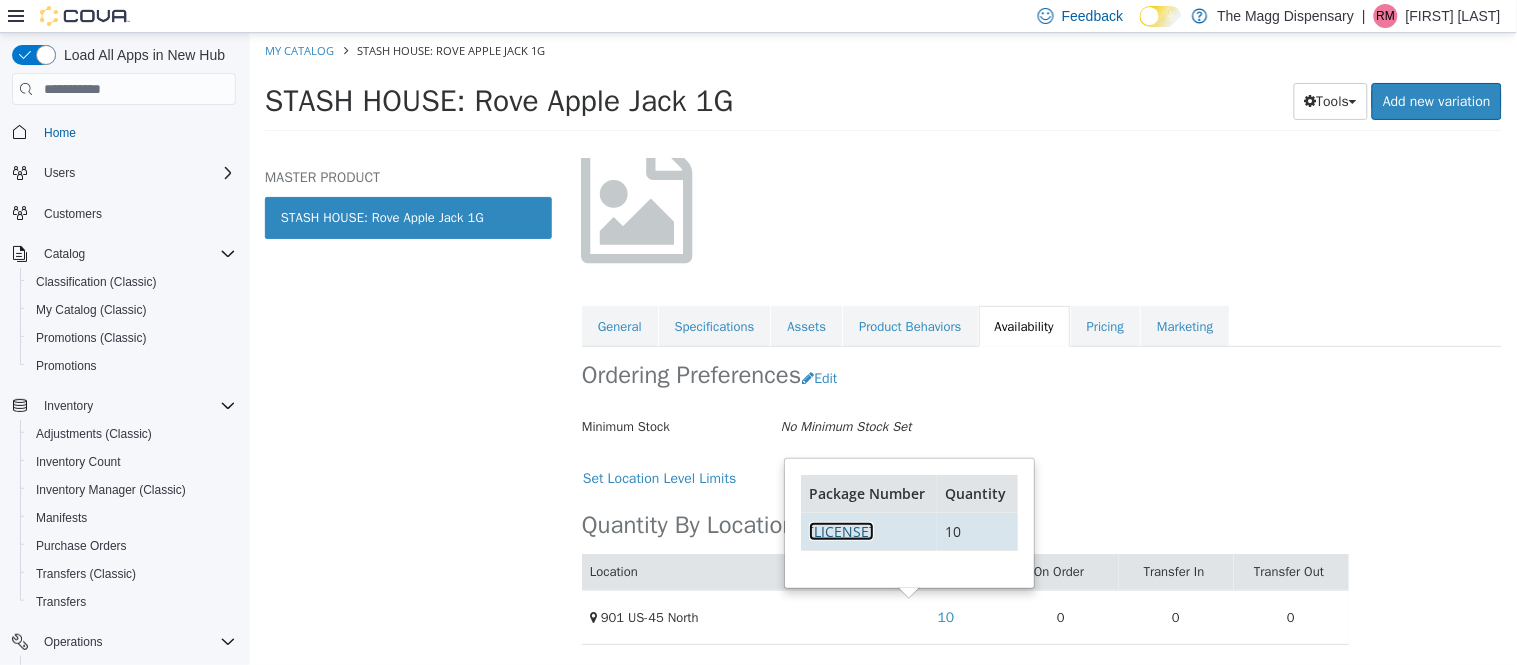 click on "1A42301000040D9000029704" at bounding box center (840, 531) 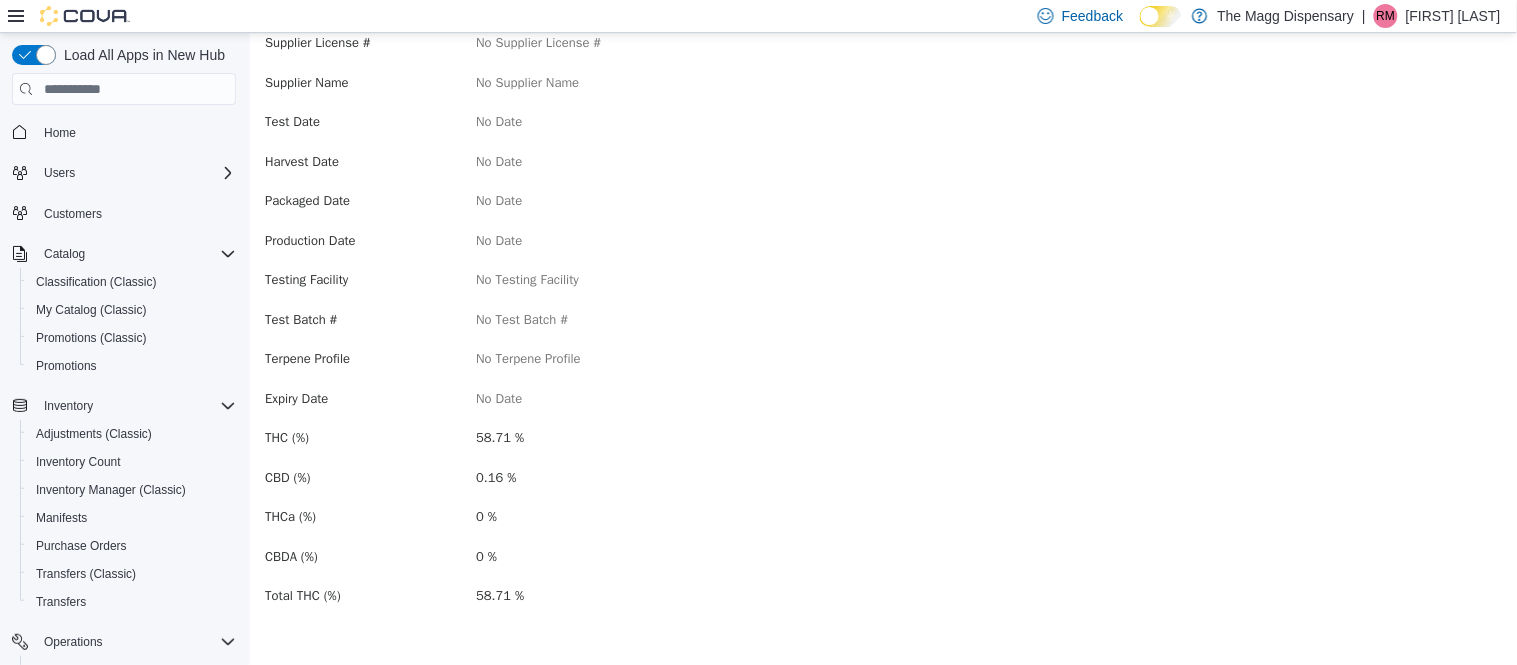 scroll, scrollTop: 0, scrollLeft: 0, axis: both 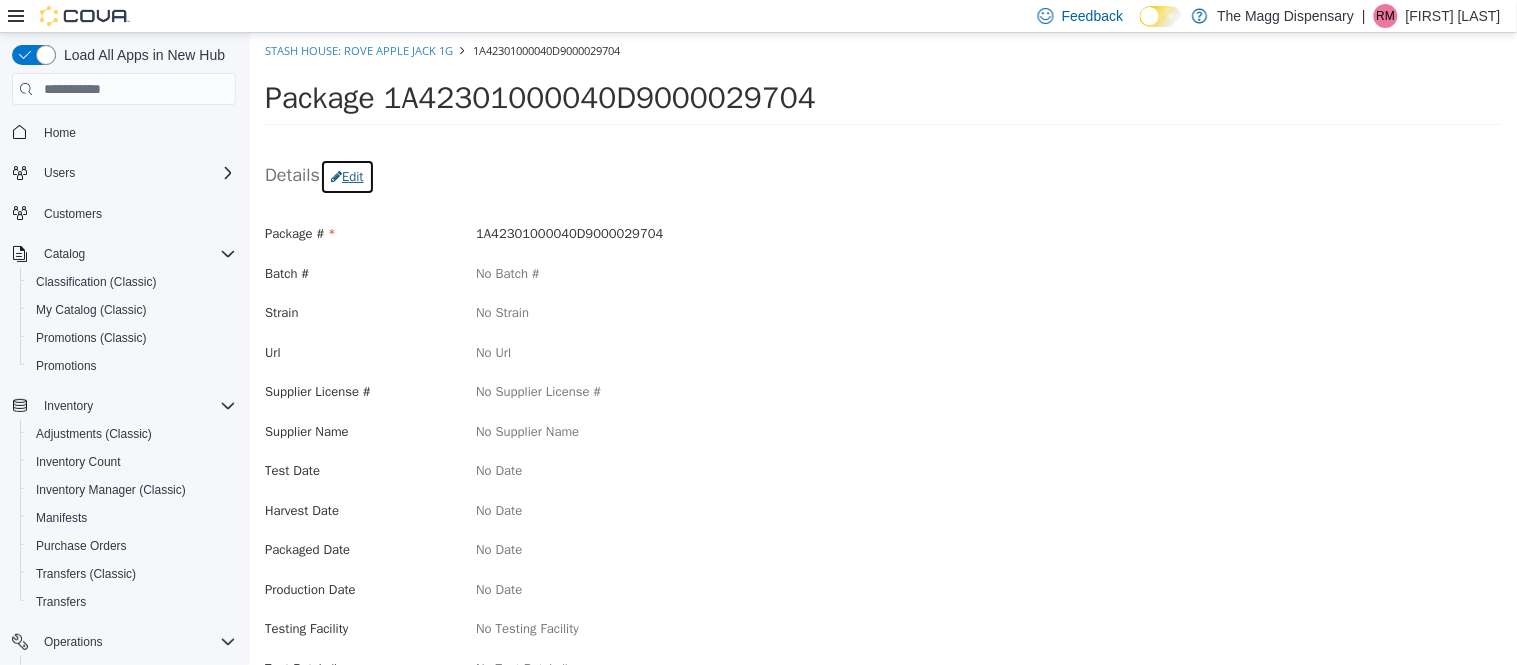 click on "Edit" at bounding box center (346, 177) 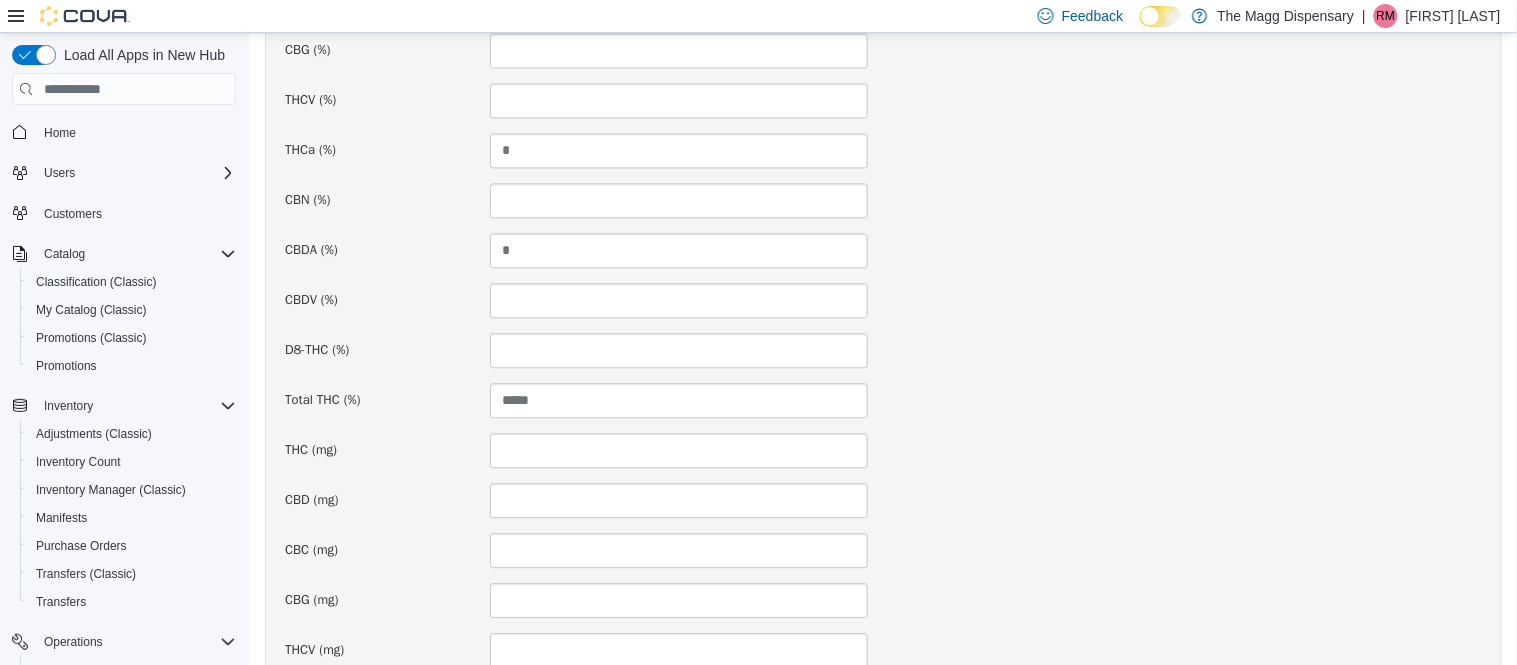 scroll, scrollTop: 1056, scrollLeft: 0, axis: vertical 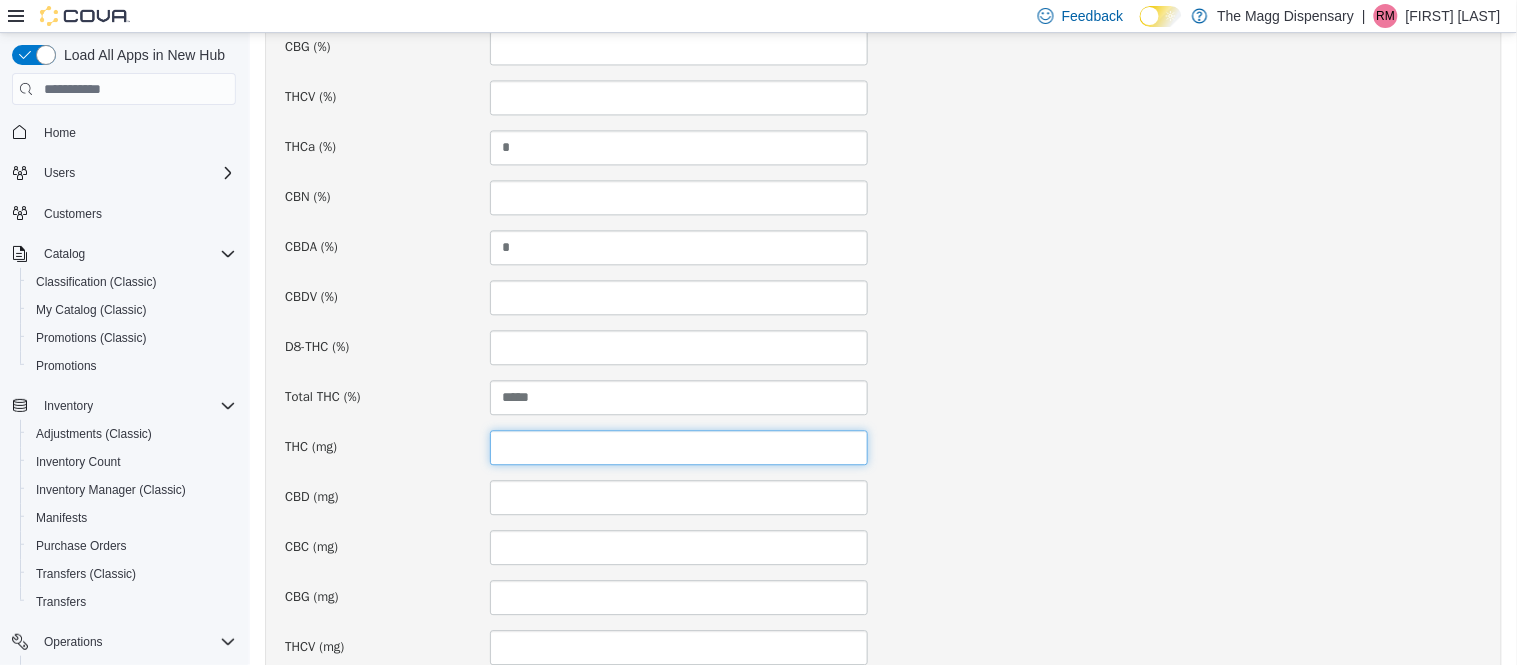 click at bounding box center [678, 447] 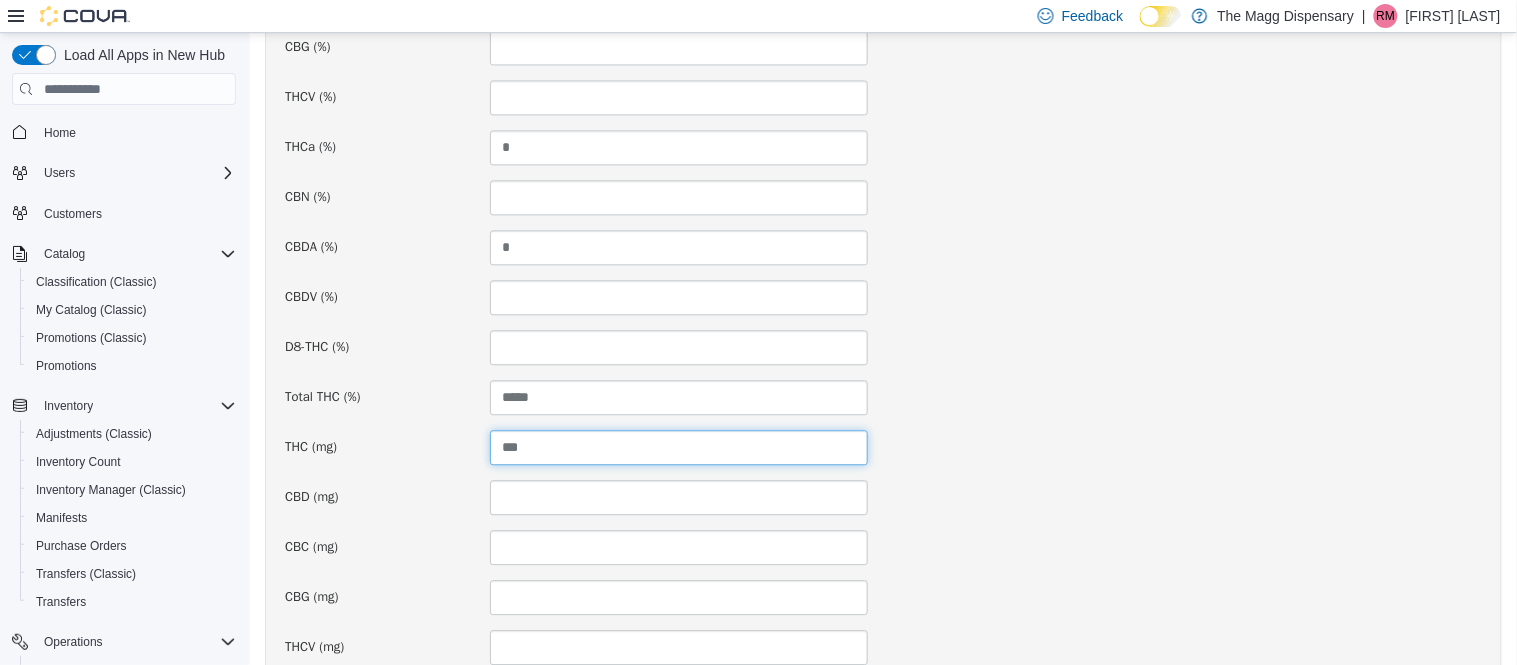 type on "***" 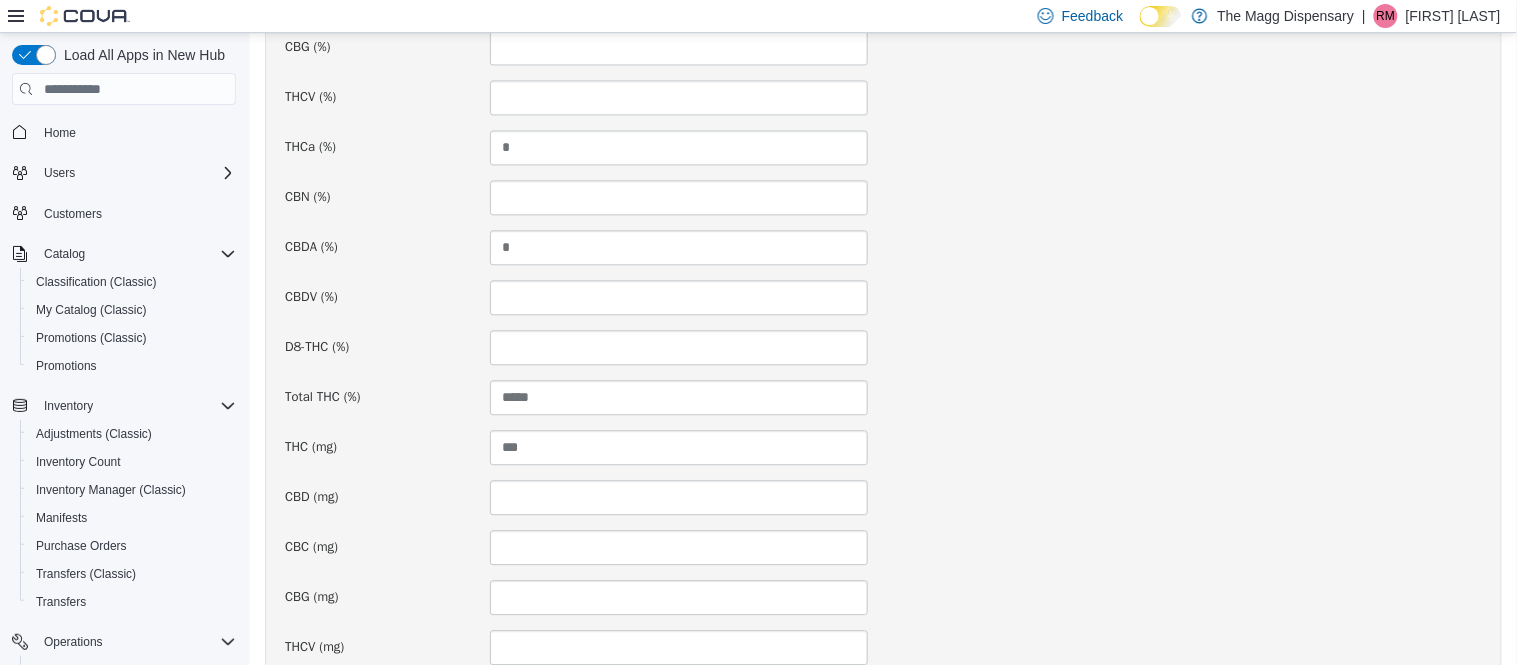 click on "Total THC (%) *****" at bounding box center (882, 397) 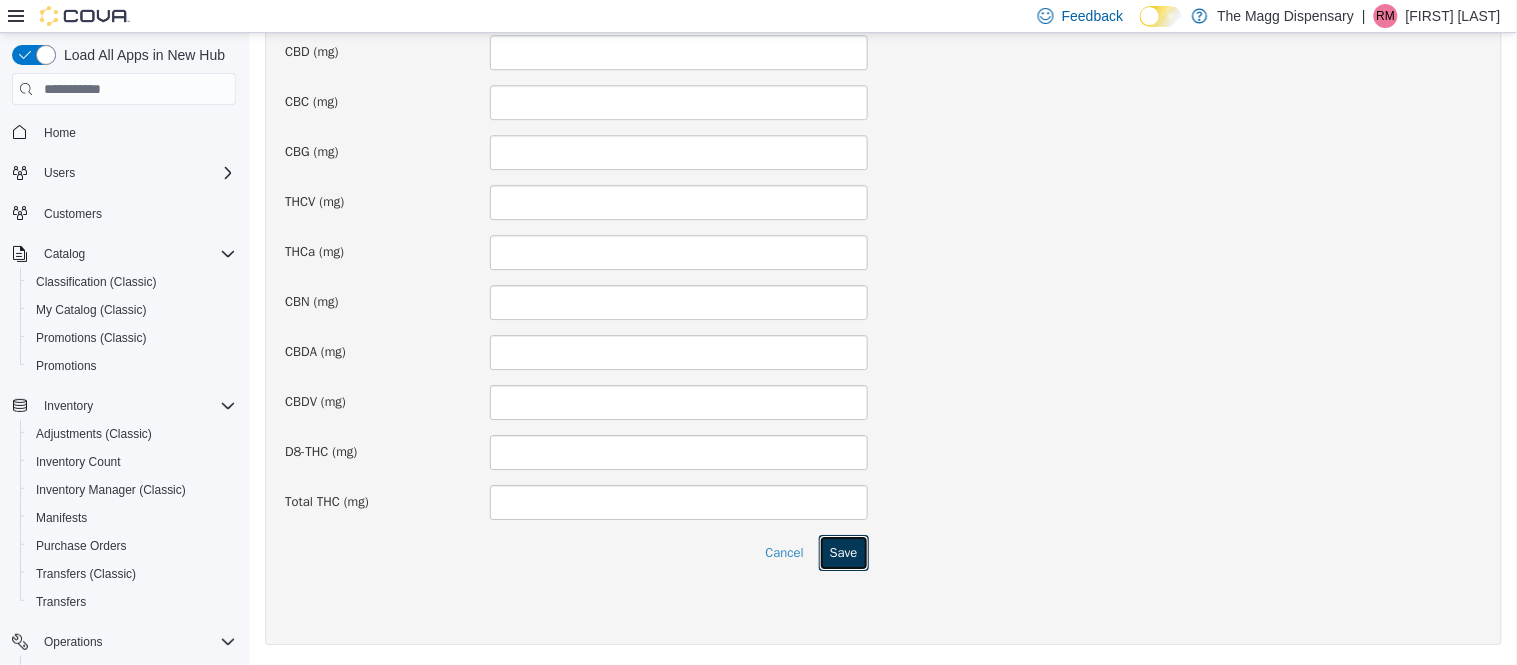 click on "Save" at bounding box center [843, 553] 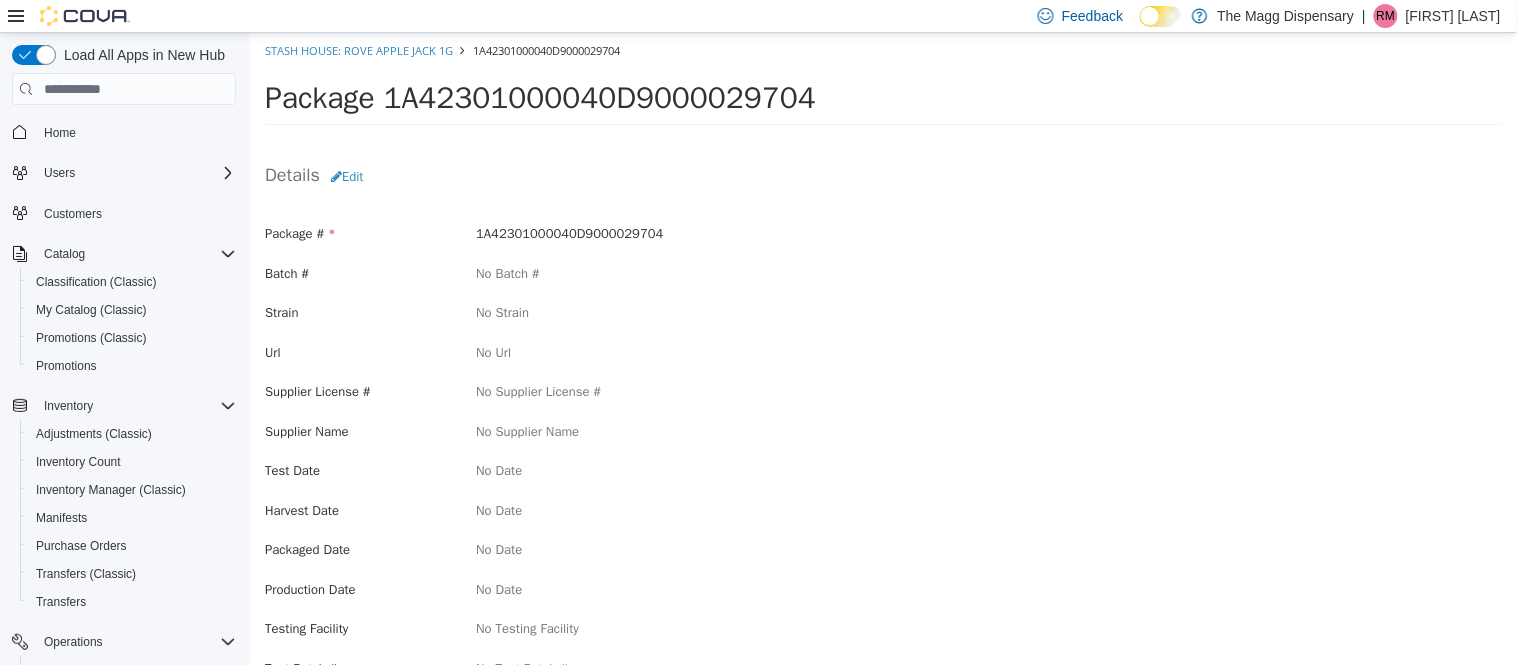 scroll, scrollTop: 388, scrollLeft: 0, axis: vertical 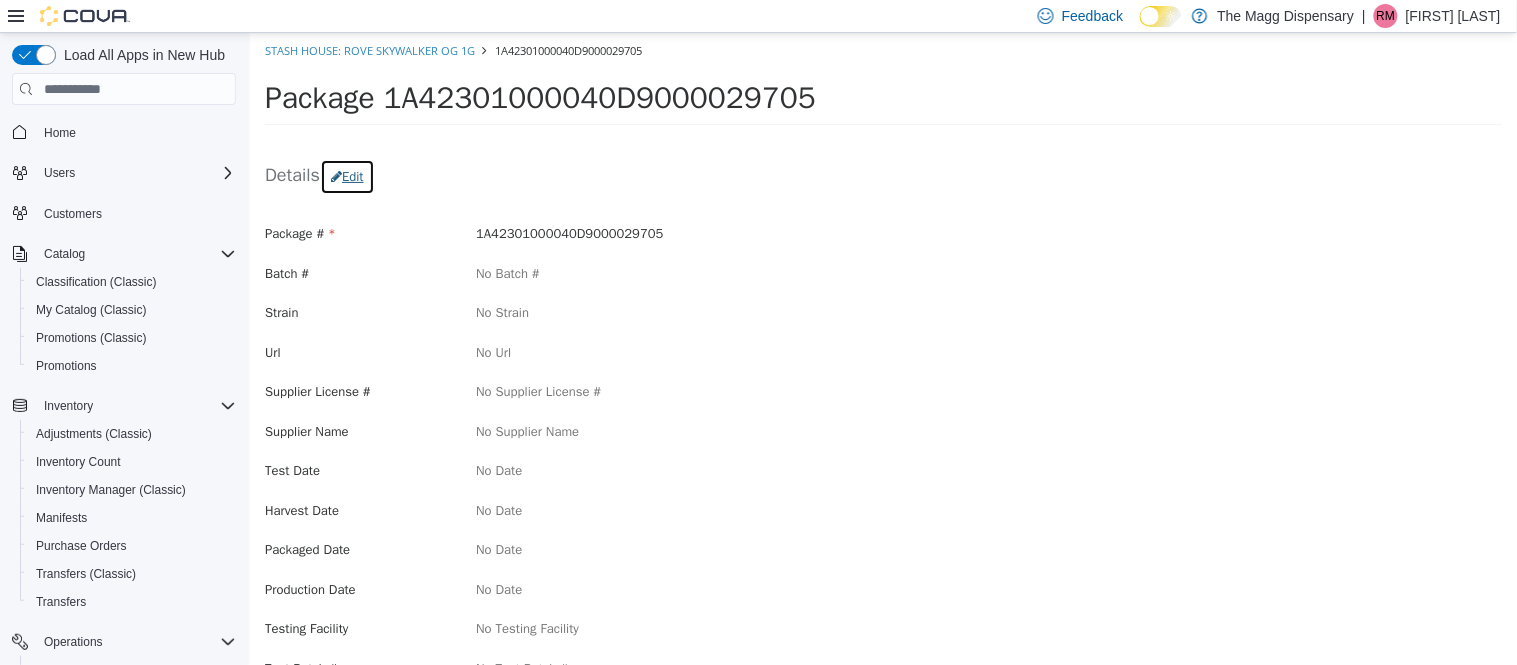 click on "Edit" at bounding box center [346, 177] 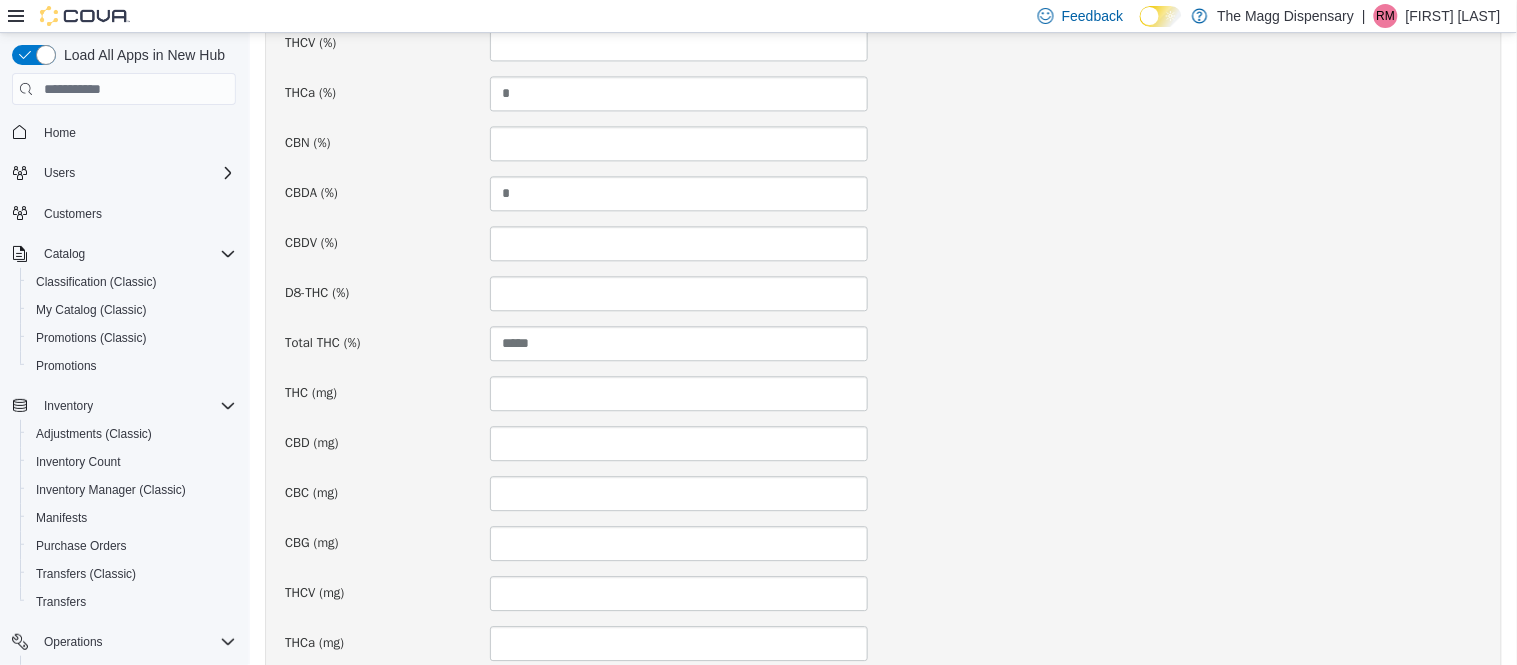 scroll, scrollTop: 1111, scrollLeft: 0, axis: vertical 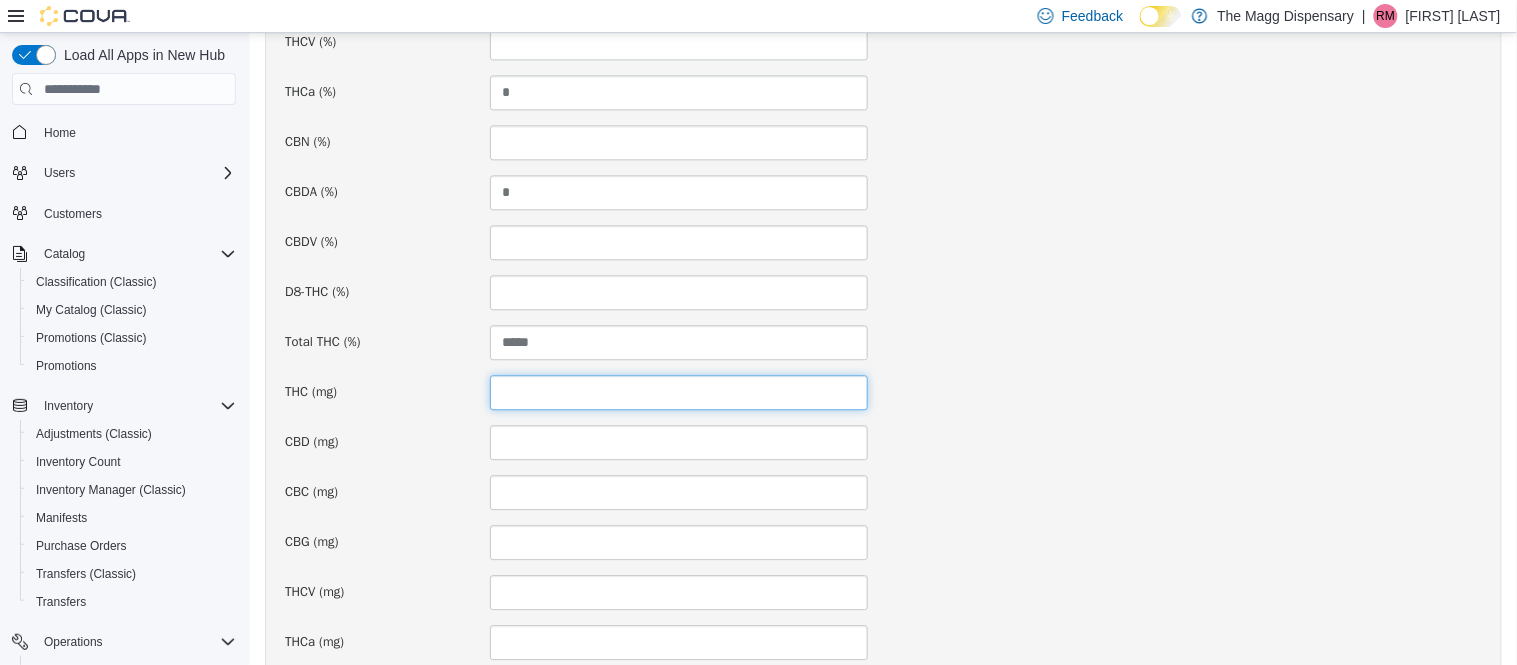 click at bounding box center (678, 392) 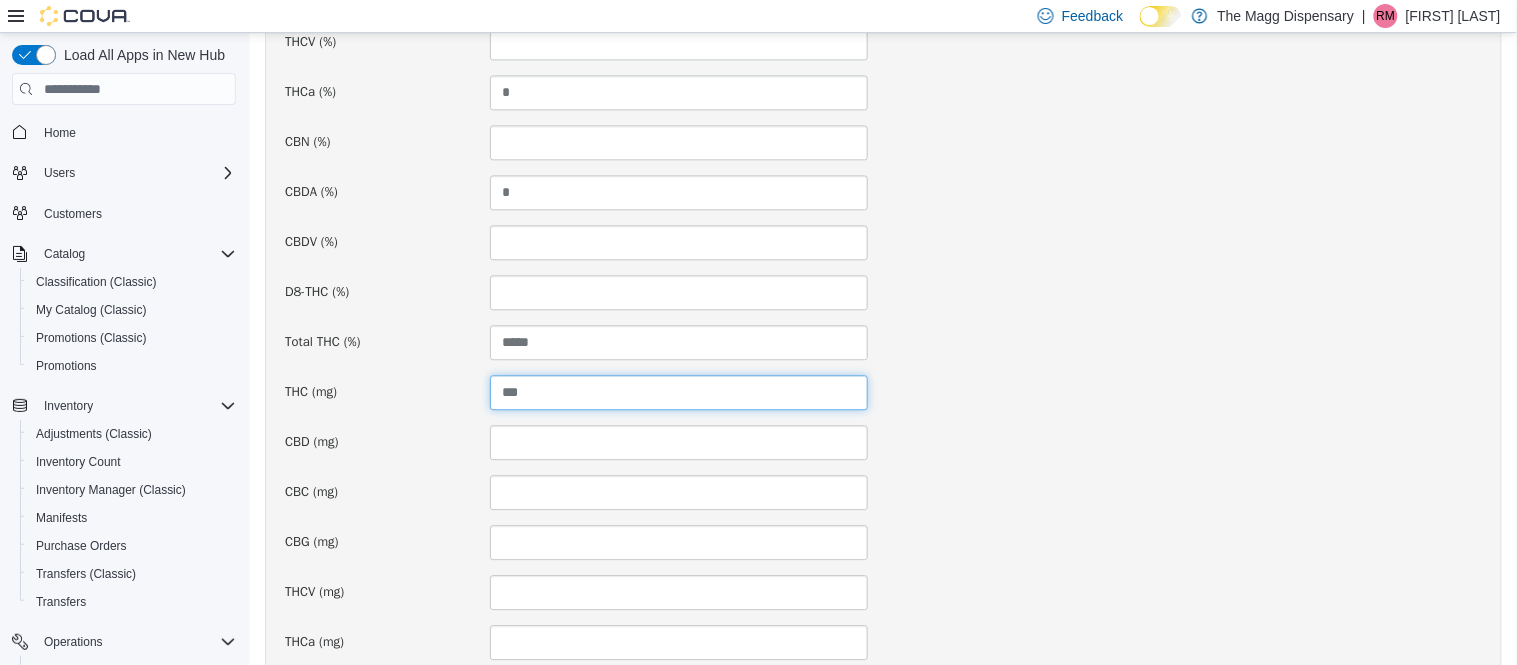 type on "***" 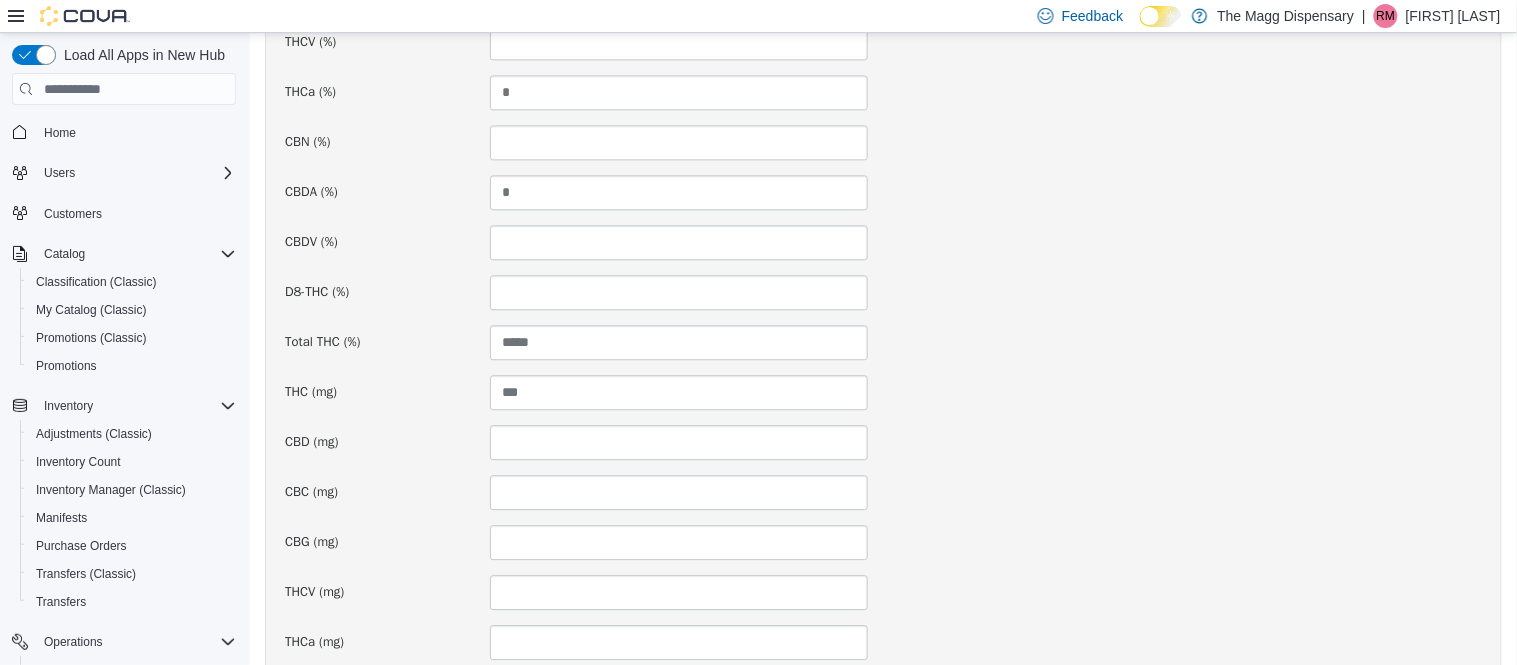 click on "Total THC (%) *****" at bounding box center [882, 342] 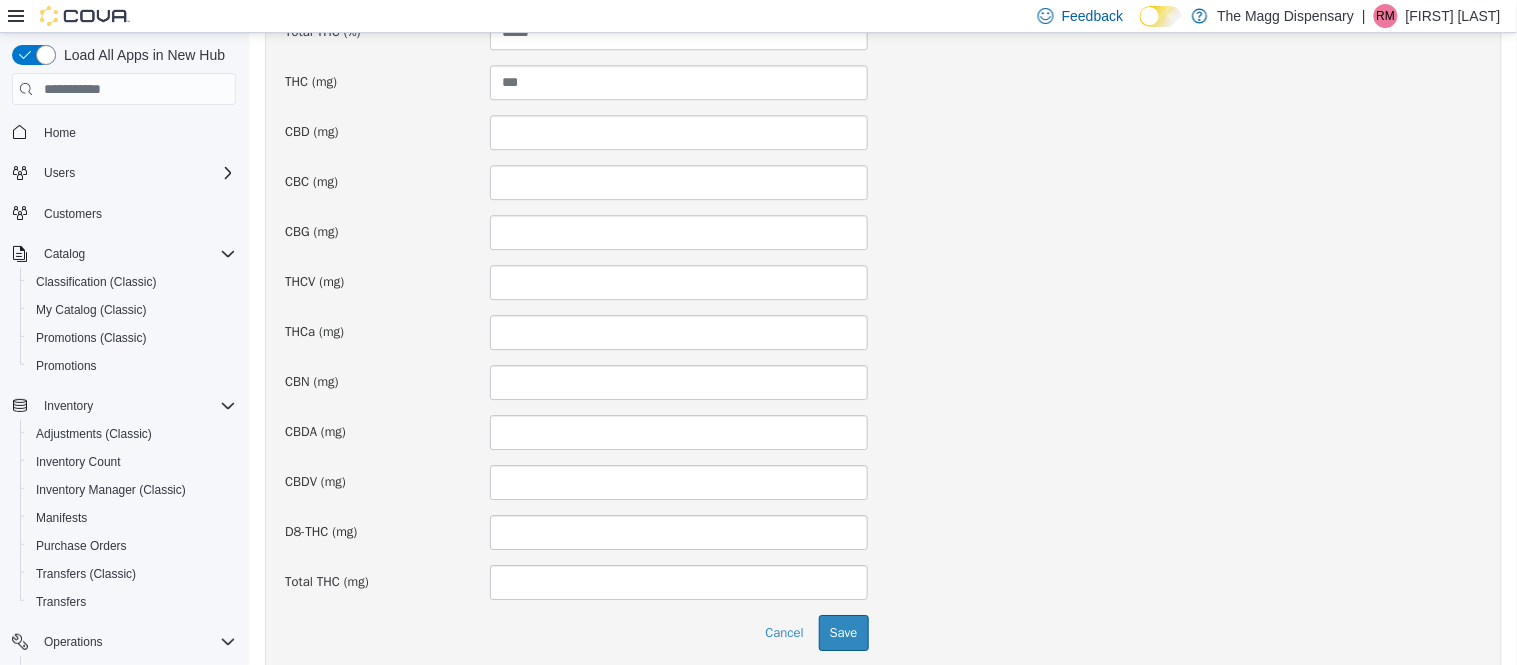 scroll, scrollTop: 1503, scrollLeft: 0, axis: vertical 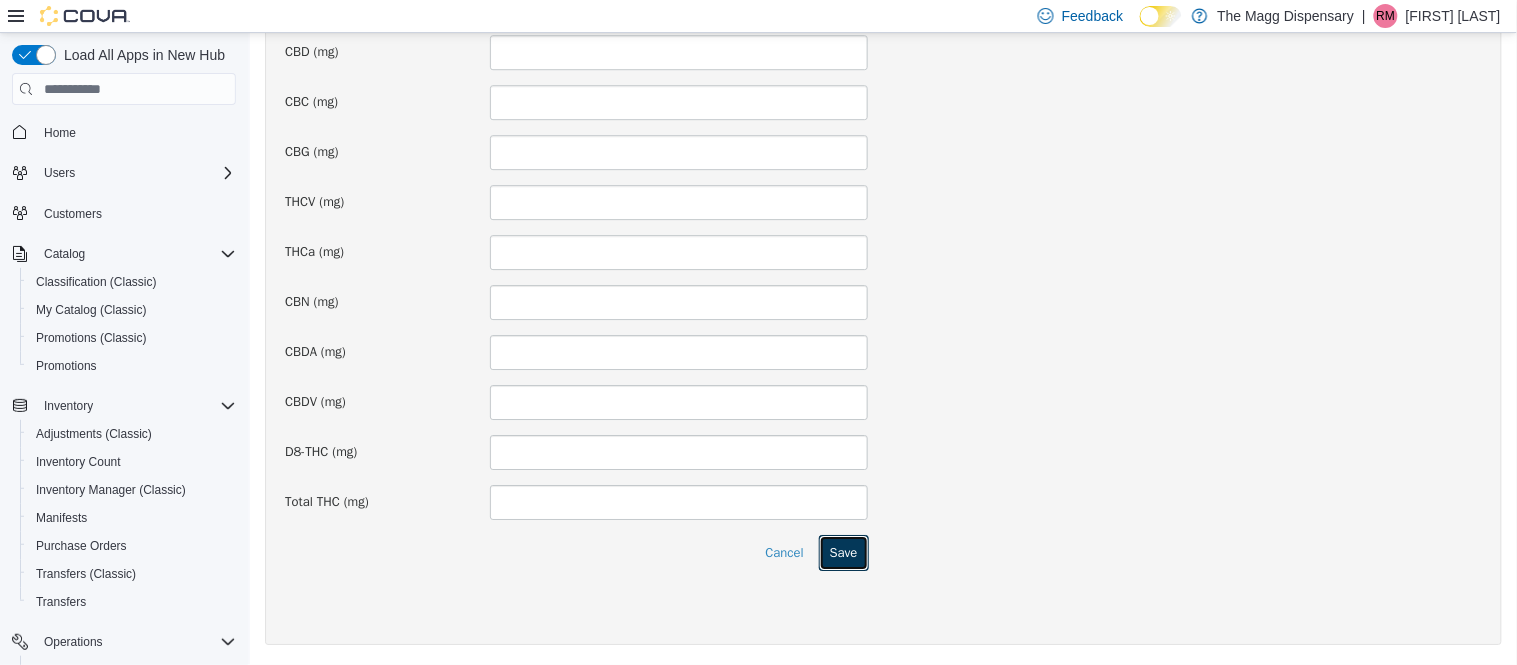 click on "Save" at bounding box center [843, 553] 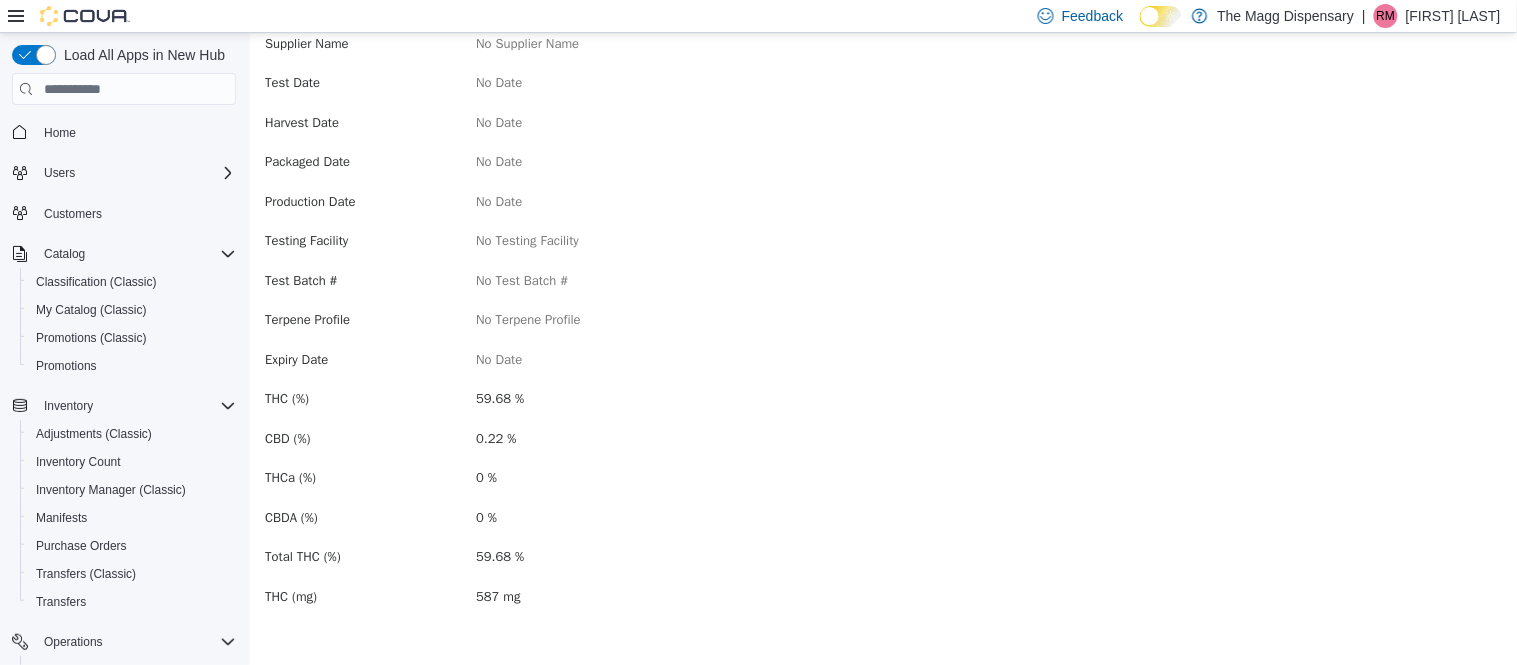 scroll, scrollTop: 0, scrollLeft: 0, axis: both 